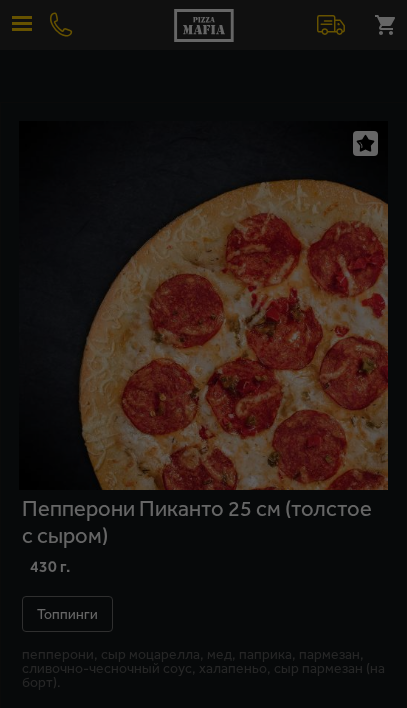 scroll, scrollTop: 0, scrollLeft: 0, axis: both 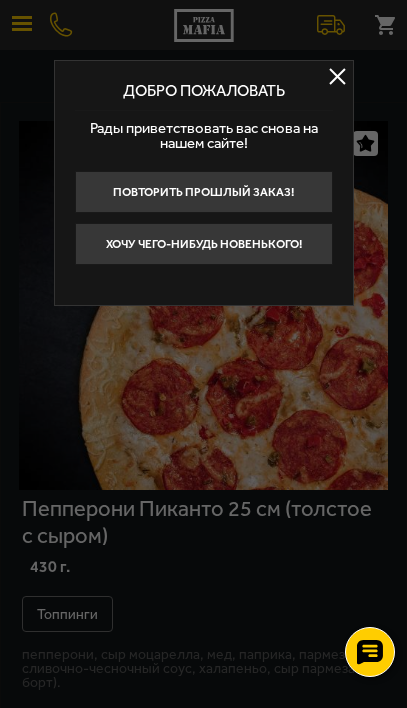 click on "Повторить прошлый заказ!" at bounding box center [204, 192] 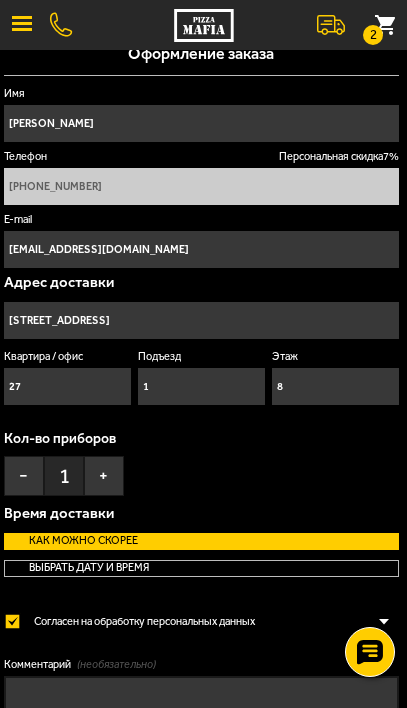 scroll, scrollTop: 19, scrollLeft: 0, axis: vertical 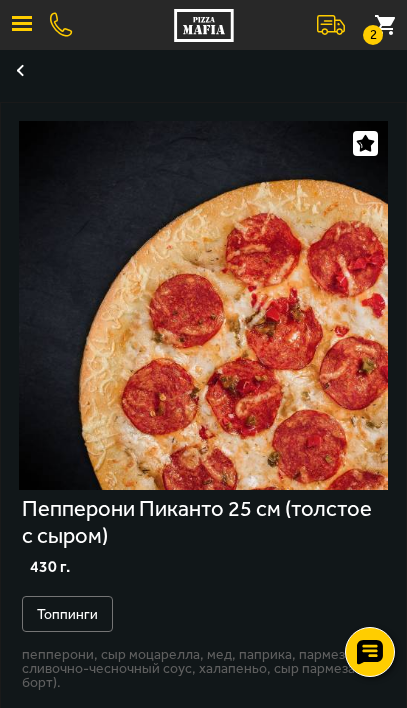 click on "2" at bounding box center (373, 35) 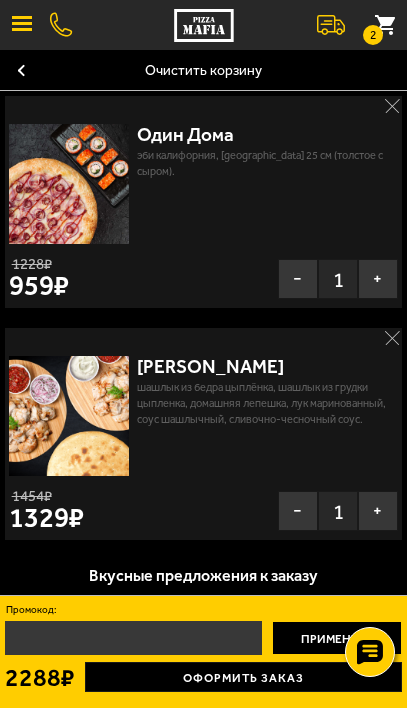 click on "−" at bounding box center (298, 511) 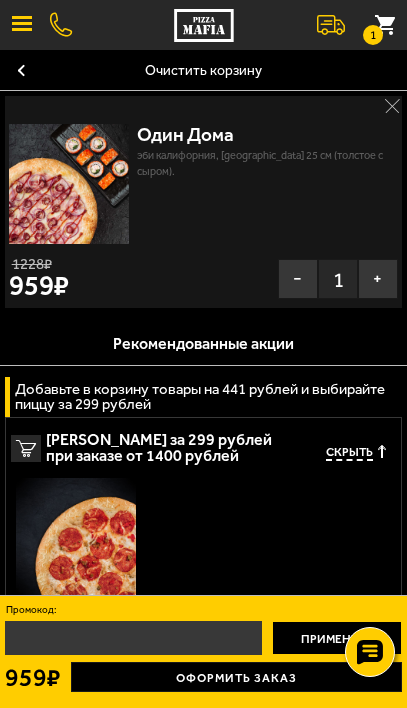 click on "Рекомендованные акции" at bounding box center (203, 344) 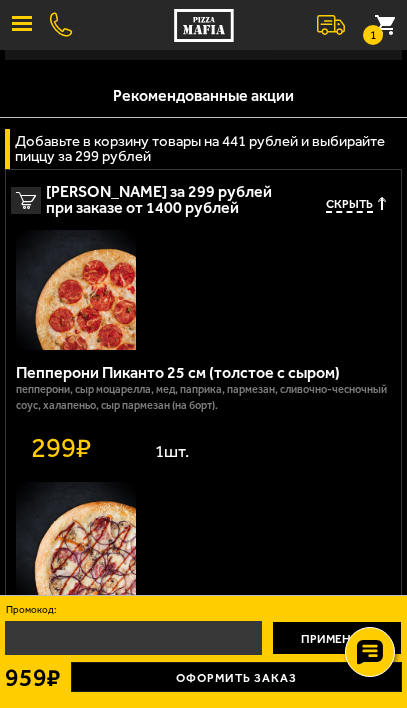 scroll, scrollTop: 257, scrollLeft: 0, axis: vertical 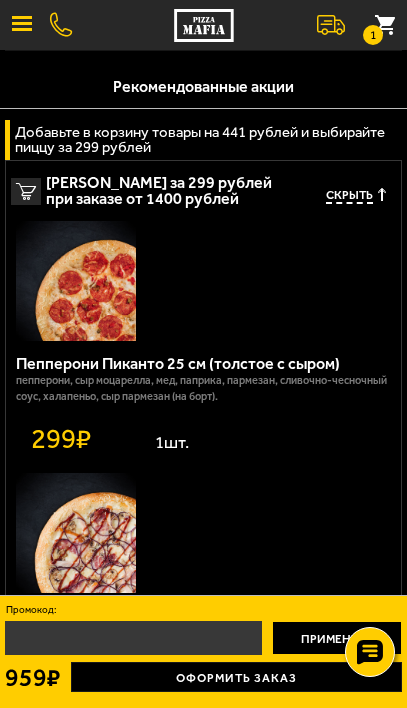 click at bounding box center (76, 281) 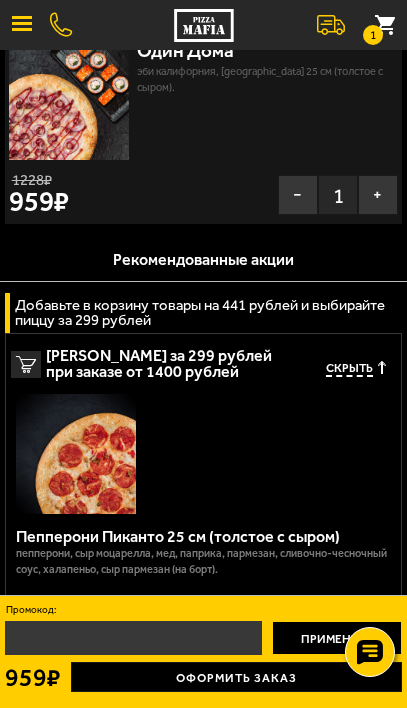 scroll, scrollTop: 86, scrollLeft: 0, axis: vertical 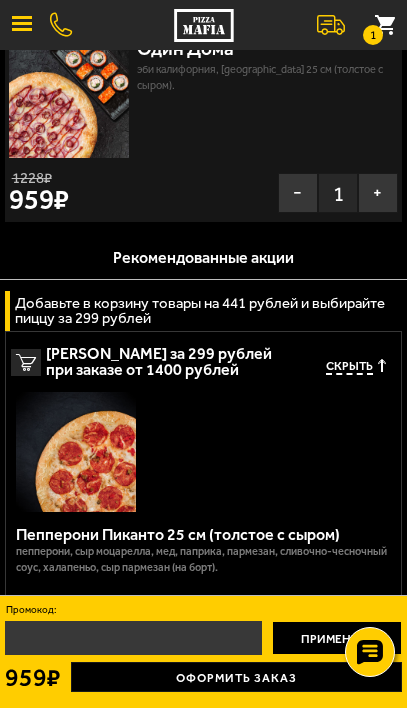 click on "Эби Калифорния, [GEOGRAPHIC_DATA] 25 см (толстое с сыром)." at bounding box center (262, 78) 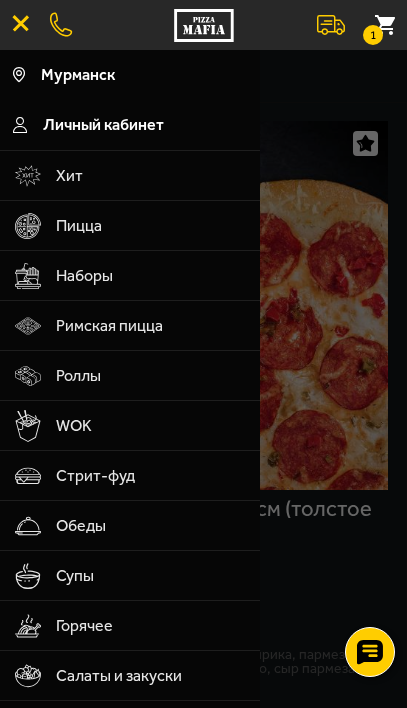 click on "Пицца" at bounding box center (151, 226) 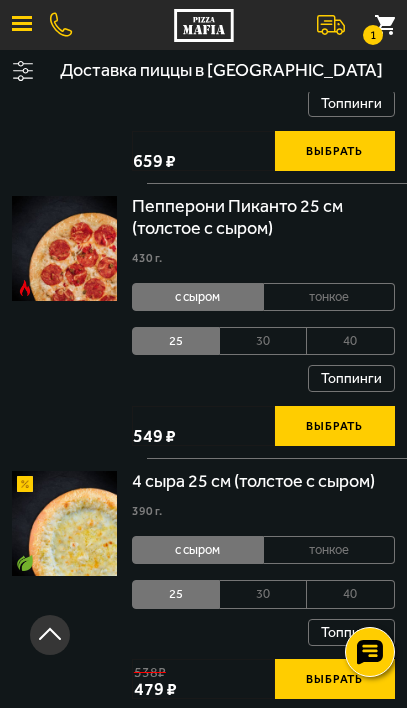 scroll, scrollTop: 766, scrollLeft: 0, axis: vertical 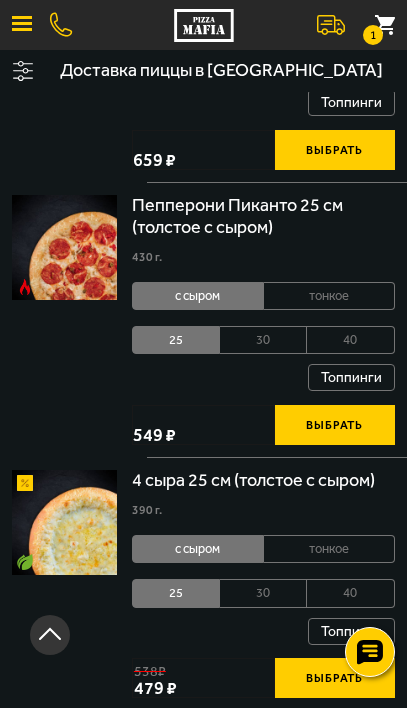 click on "Выбрать" at bounding box center [335, 678] 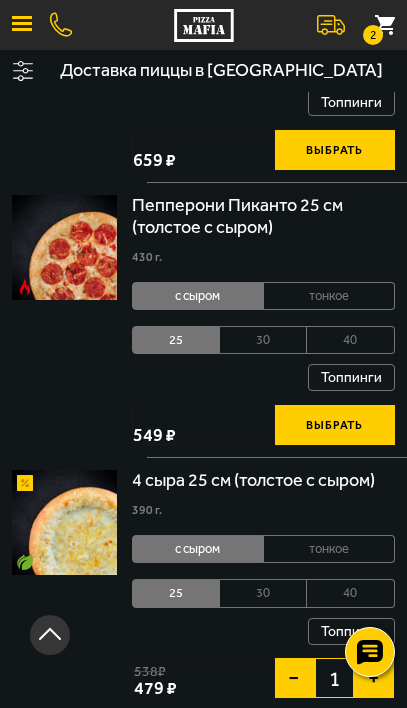 click on "−" at bounding box center (295, 678) 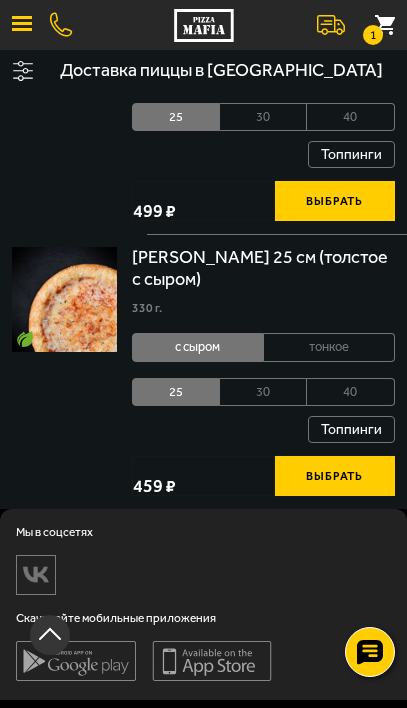 scroll, scrollTop: 7466, scrollLeft: 0, axis: vertical 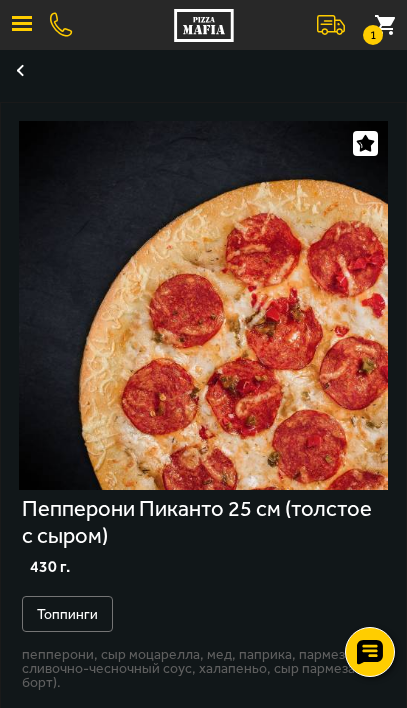 click at bounding box center (22, 23) 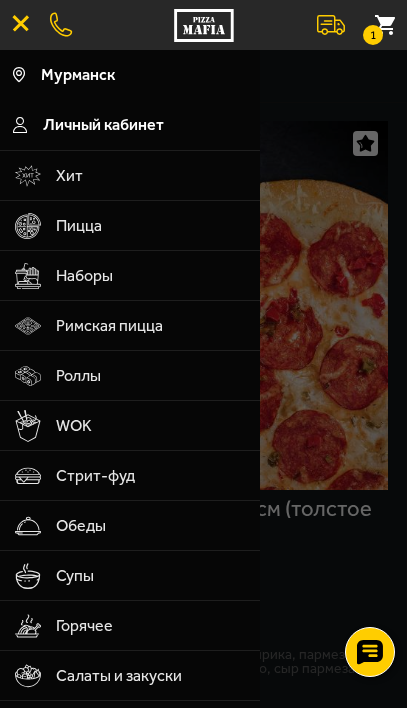 click on "Обеды" at bounding box center (151, 526) 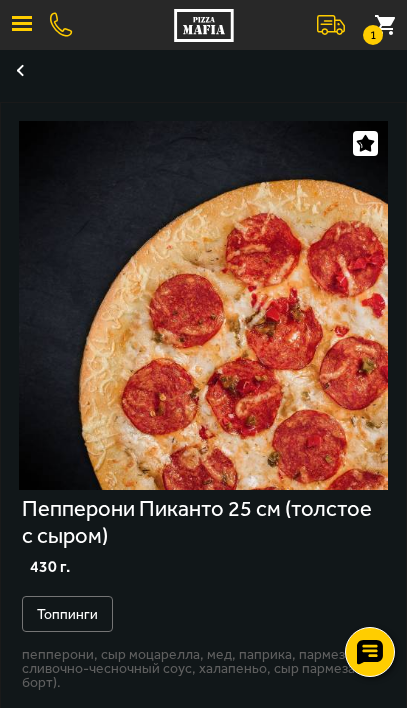 click at bounding box center [22, 25] 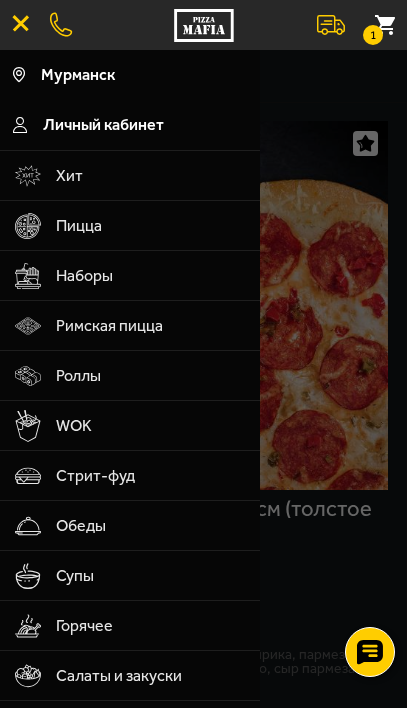 click on "Наборы" at bounding box center [151, 276] 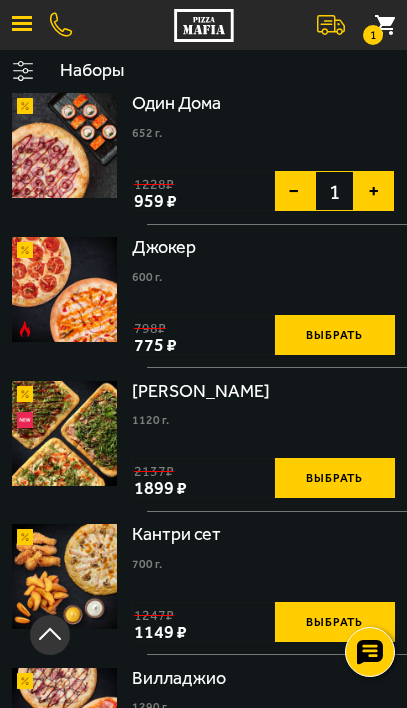scroll, scrollTop: 299, scrollLeft: 0, axis: vertical 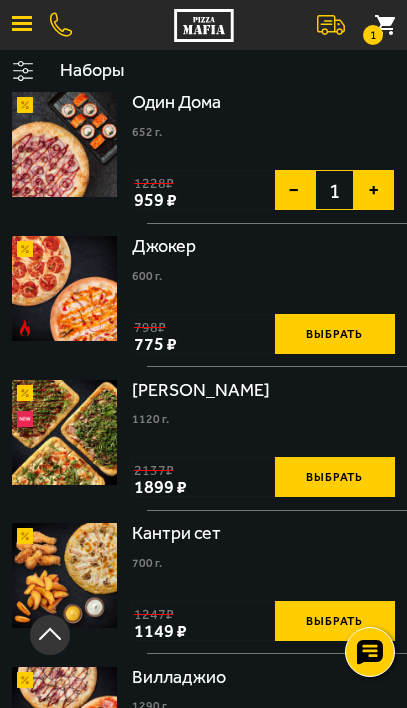 click at bounding box center (64, 575) 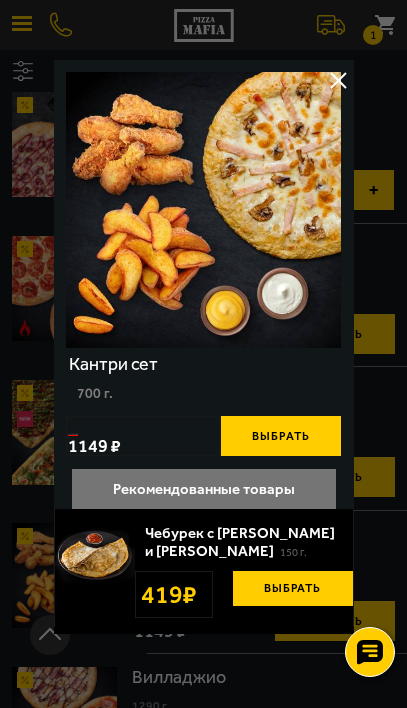 click at bounding box center (203, 209) 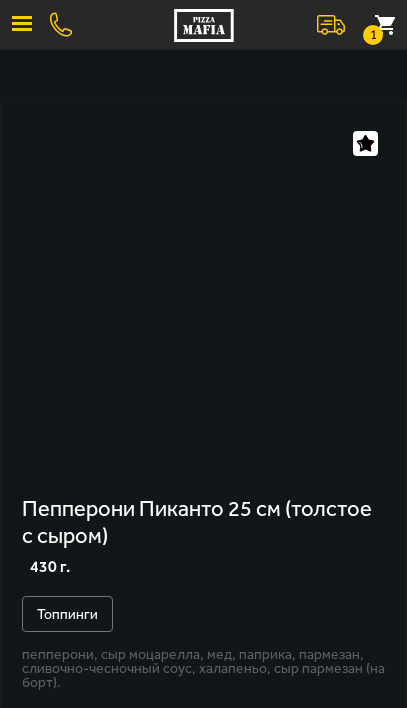 scroll, scrollTop: 0, scrollLeft: 0, axis: both 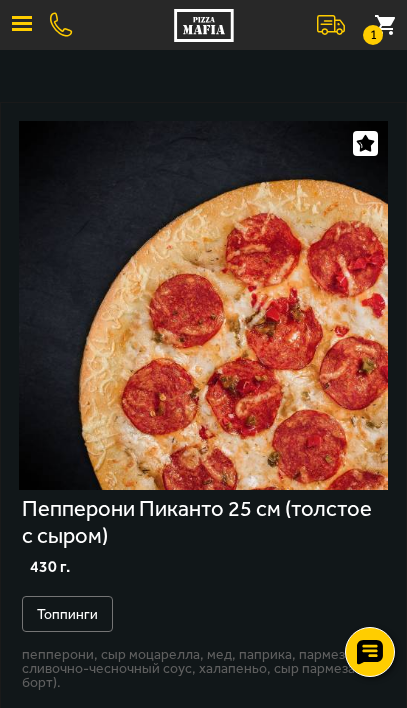 click at bounding box center [22, 29] 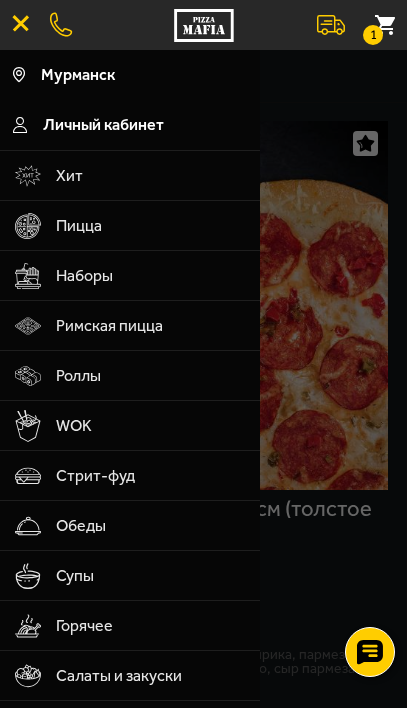 click on "Роллы" at bounding box center [151, 376] 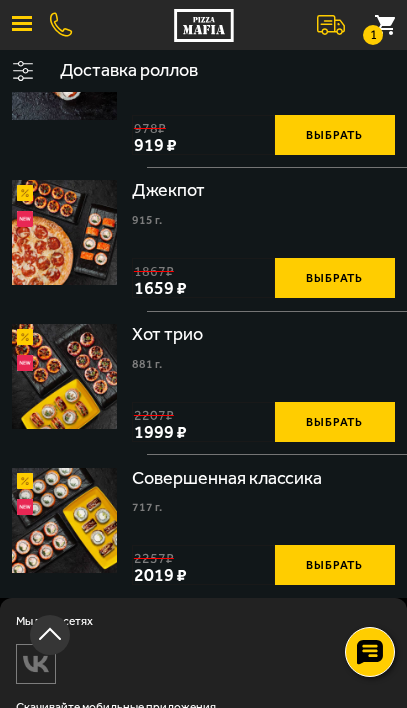 scroll, scrollTop: 1715, scrollLeft: 0, axis: vertical 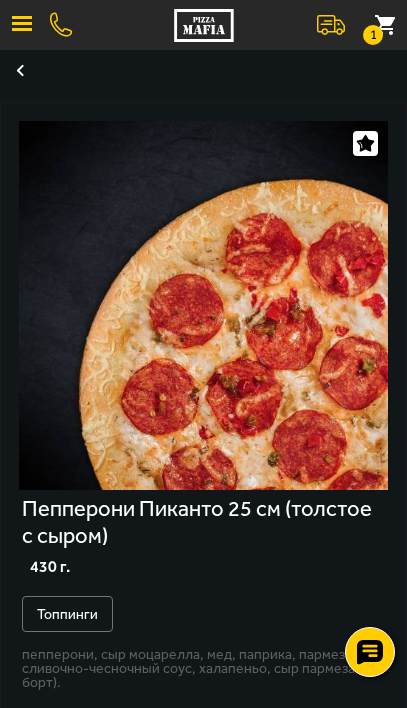 click at bounding box center [22, 25] 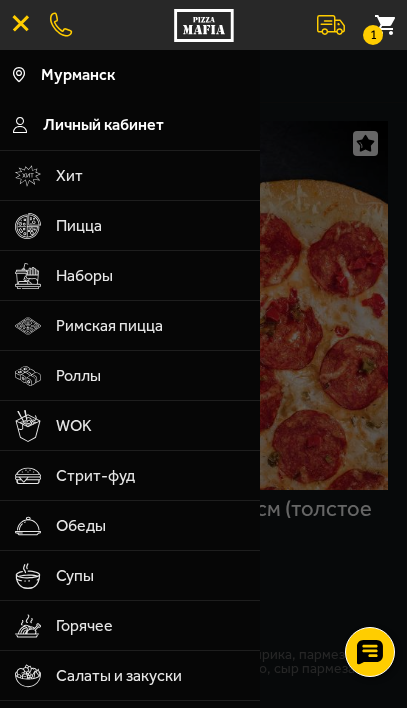 click on "1" at bounding box center (385, 25) 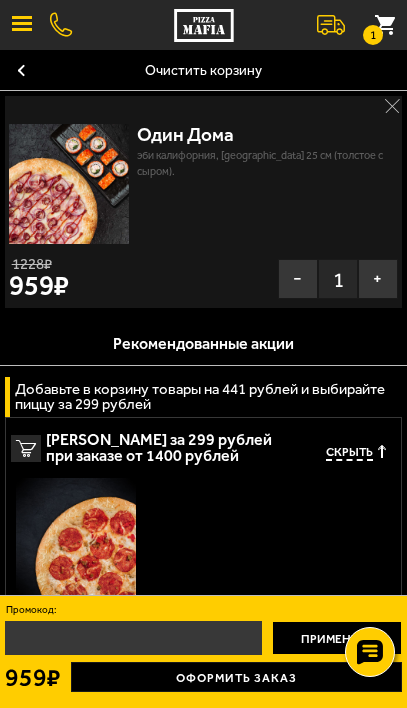 click on "1" at bounding box center (373, 35) 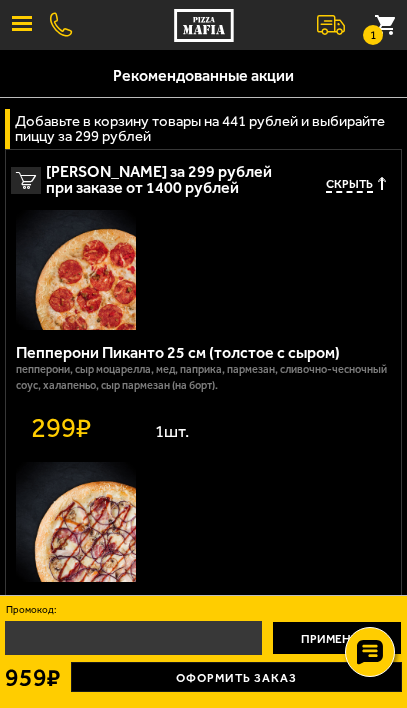 scroll, scrollTop: 0, scrollLeft: 0, axis: both 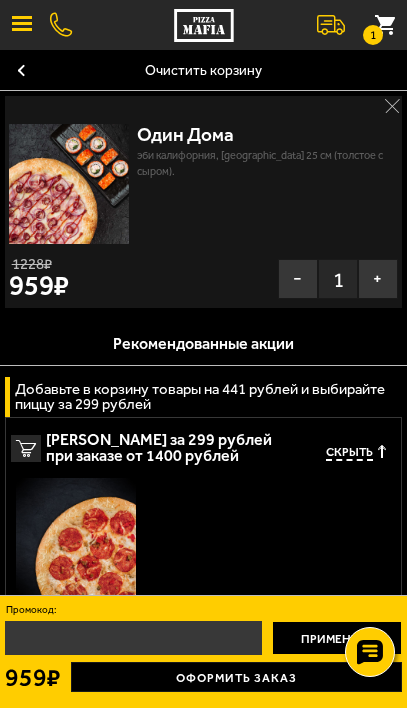 click at bounding box center (22, 25) 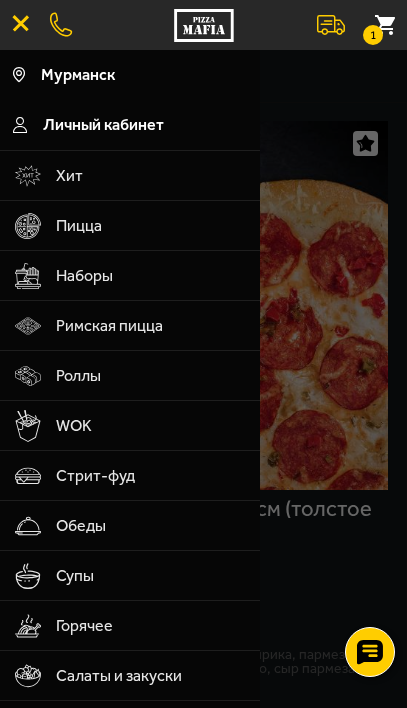 click on "Пицца" at bounding box center (151, 226) 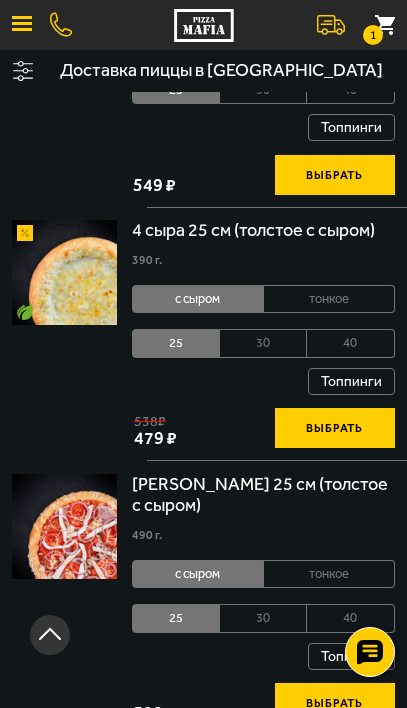 scroll, scrollTop: 1011, scrollLeft: 0, axis: vertical 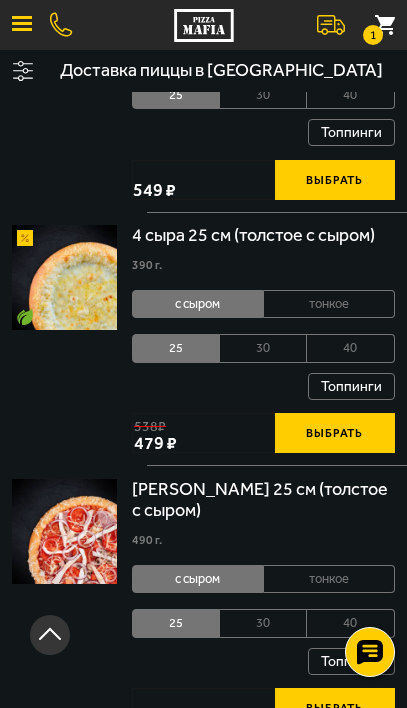 click on "Выбрать" at bounding box center [335, 433] 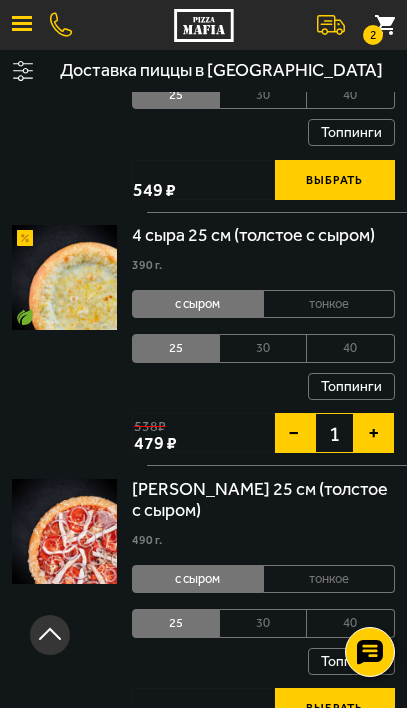 click on "1" at bounding box center (335, 433) 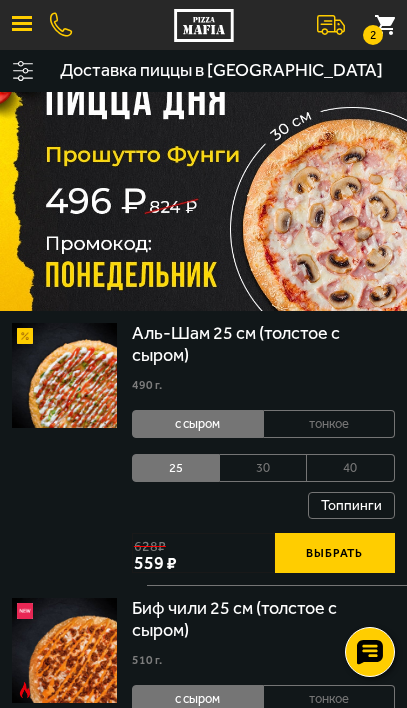 scroll, scrollTop: 0, scrollLeft: 0, axis: both 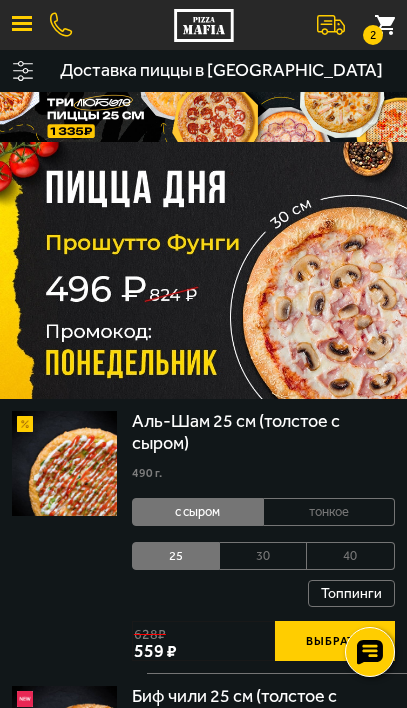 click at bounding box center [203, 270] 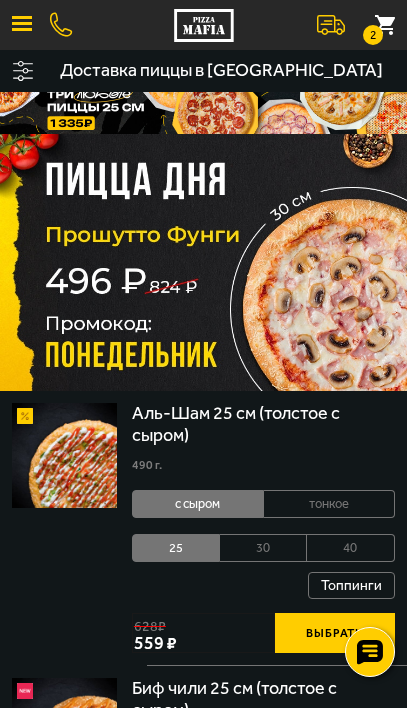 scroll, scrollTop: 14, scrollLeft: 0, axis: vertical 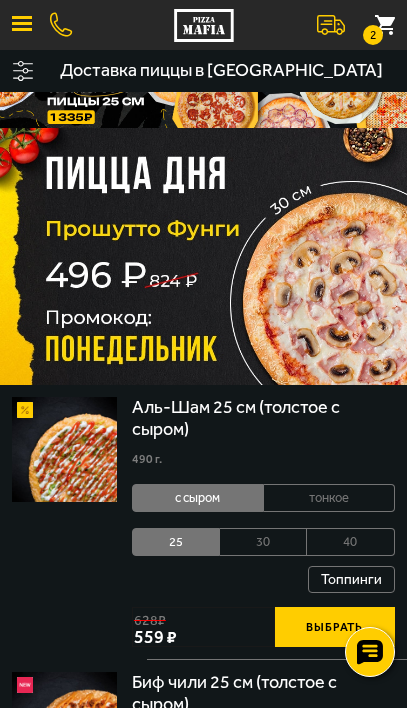 click at bounding box center [203, 256] 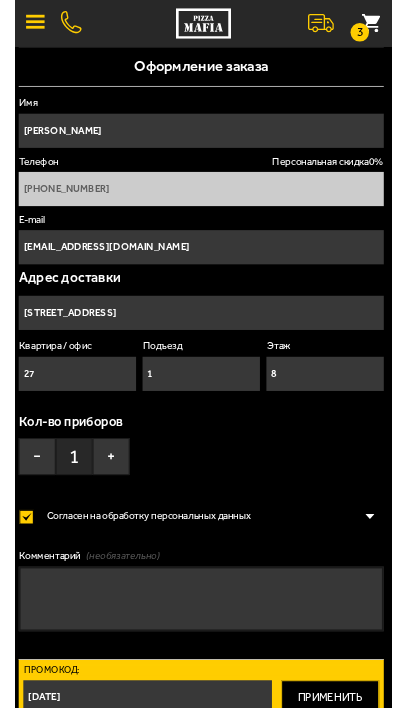 scroll, scrollTop: 0, scrollLeft: 0, axis: both 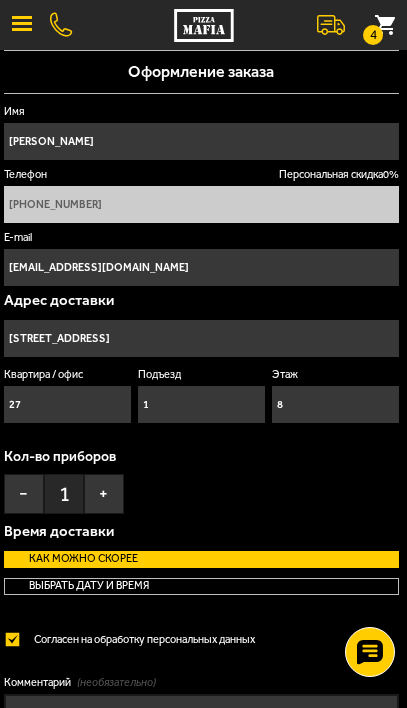 click on "4" at bounding box center [385, 25] 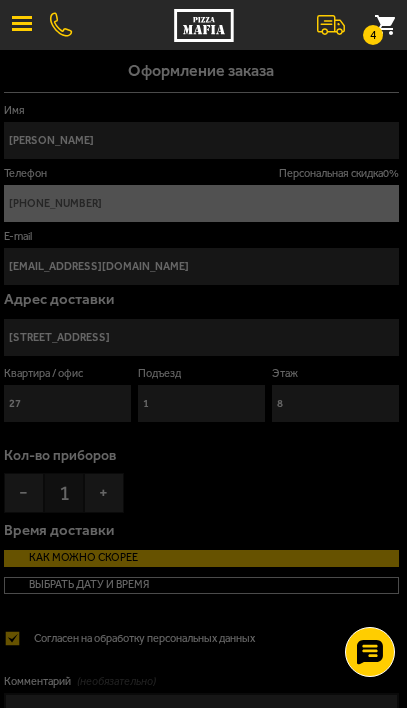 type on "[PHONE_NUMBER]" 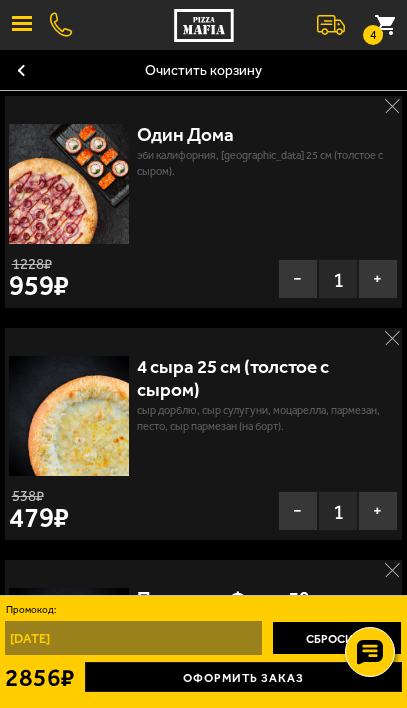 click on "−" at bounding box center [298, 279] 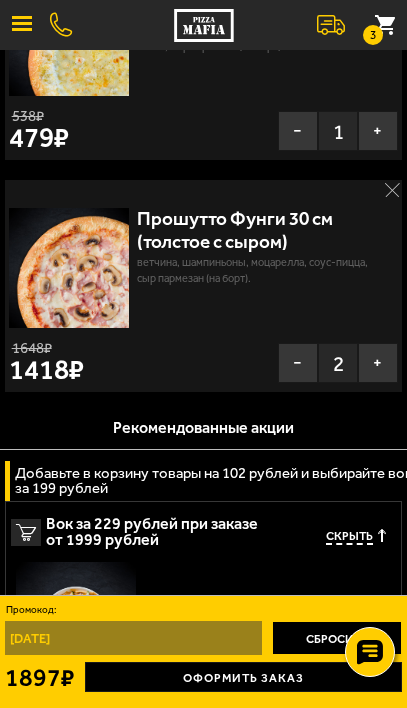 scroll, scrollTop: 139, scrollLeft: 0, axis: vertical 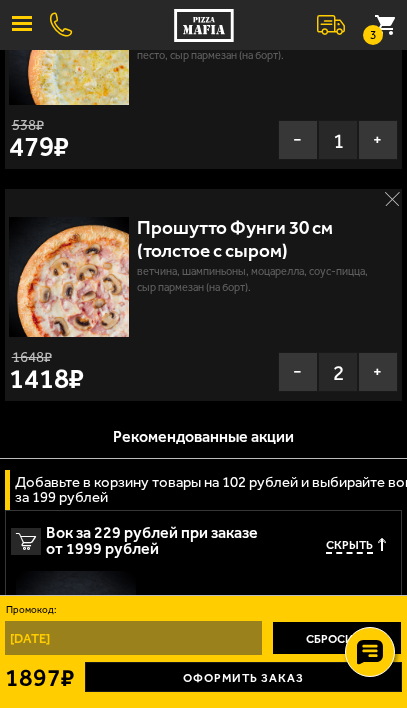 click on "−" at bounding box center (298, 372) 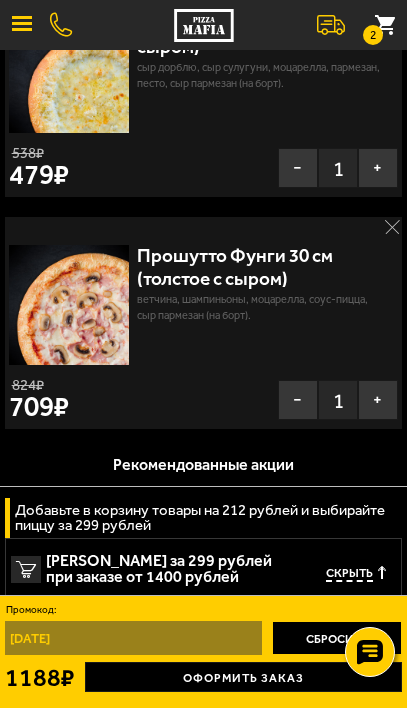 scroll, scrollTop: 0, scrollLeft: 0, axis: both 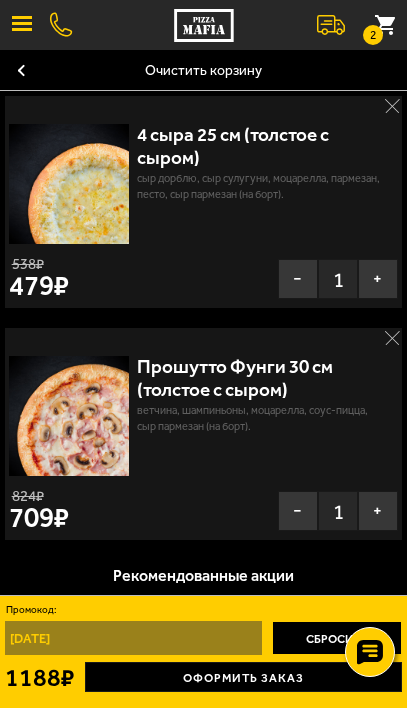 click at bounding box center [22, 25] 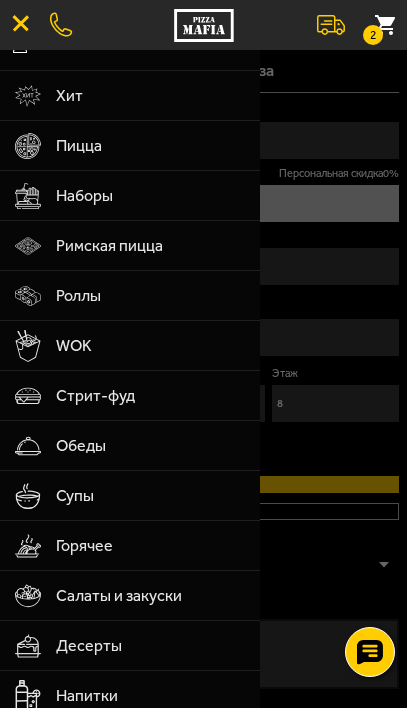 scroll, scrollTop: 81, scrollLeft: 0, axis: vertical 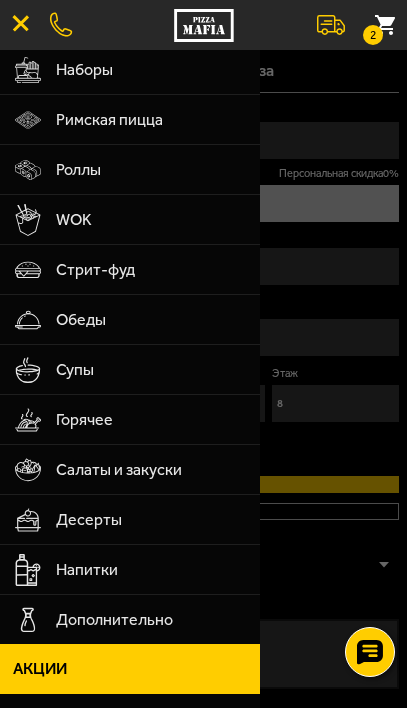 click on "Салаты и закуски" at bounding box center (151, 470) 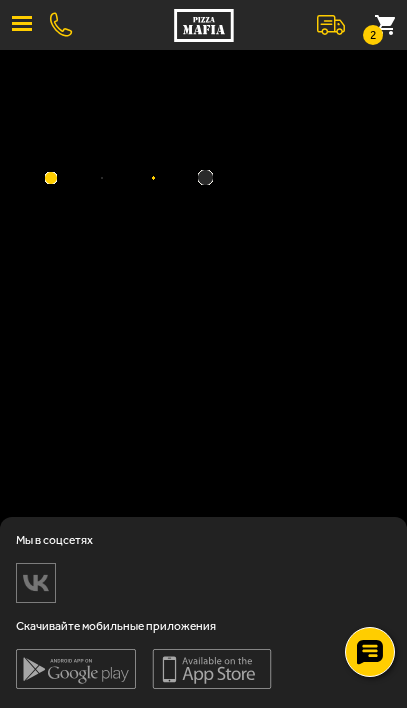 scroll, scrollTop: 46, scrollLeft: 0, axis: vertical 